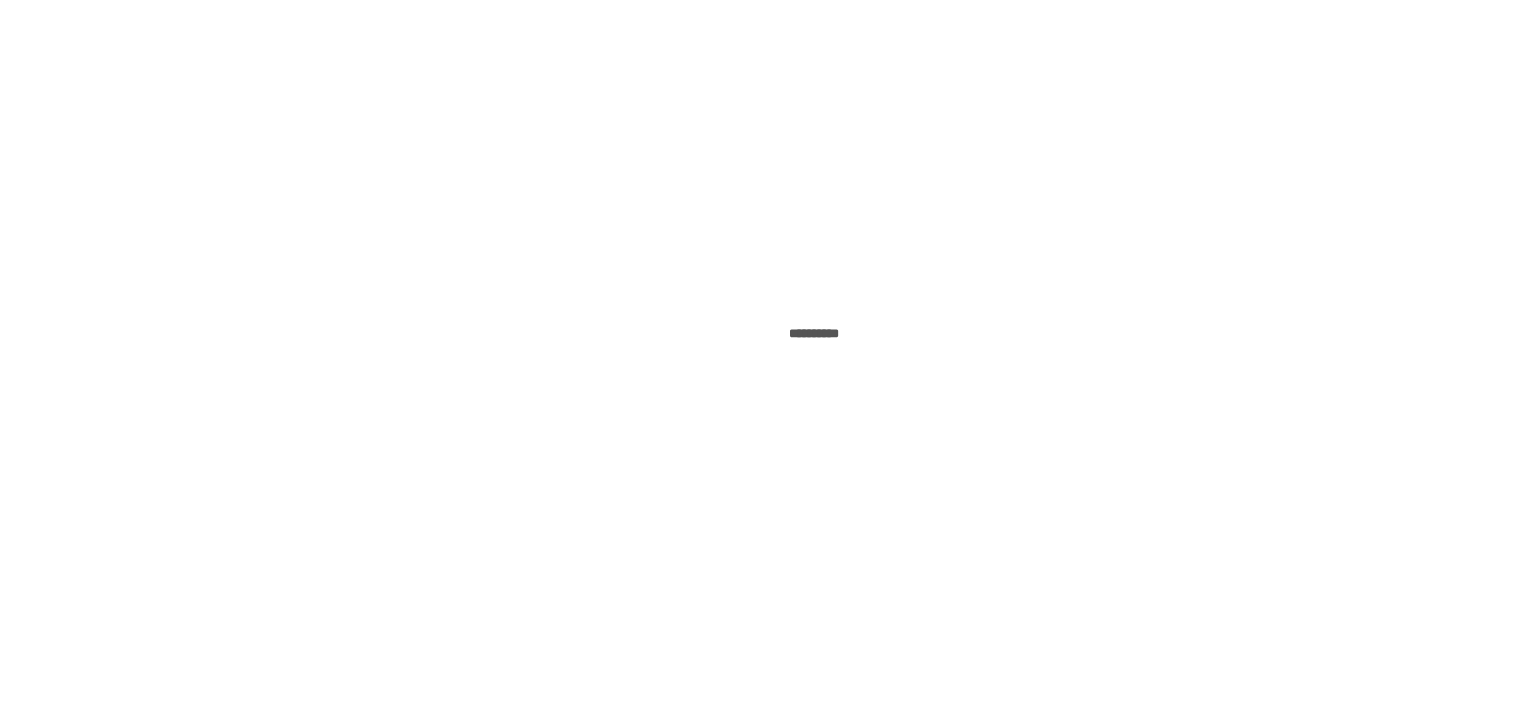 scroll, scrollTop: 0, scrollLeft: 0, axis: both 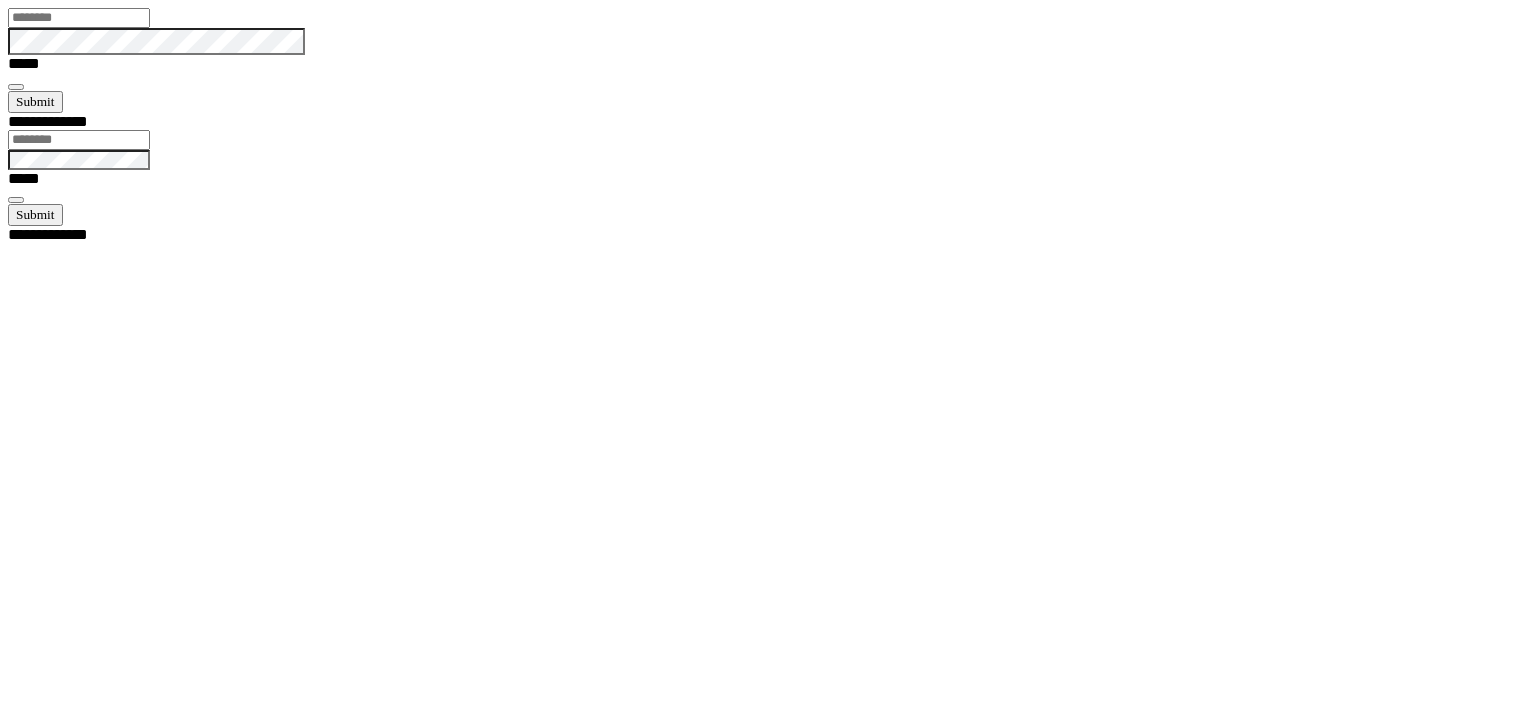 type on "*****" 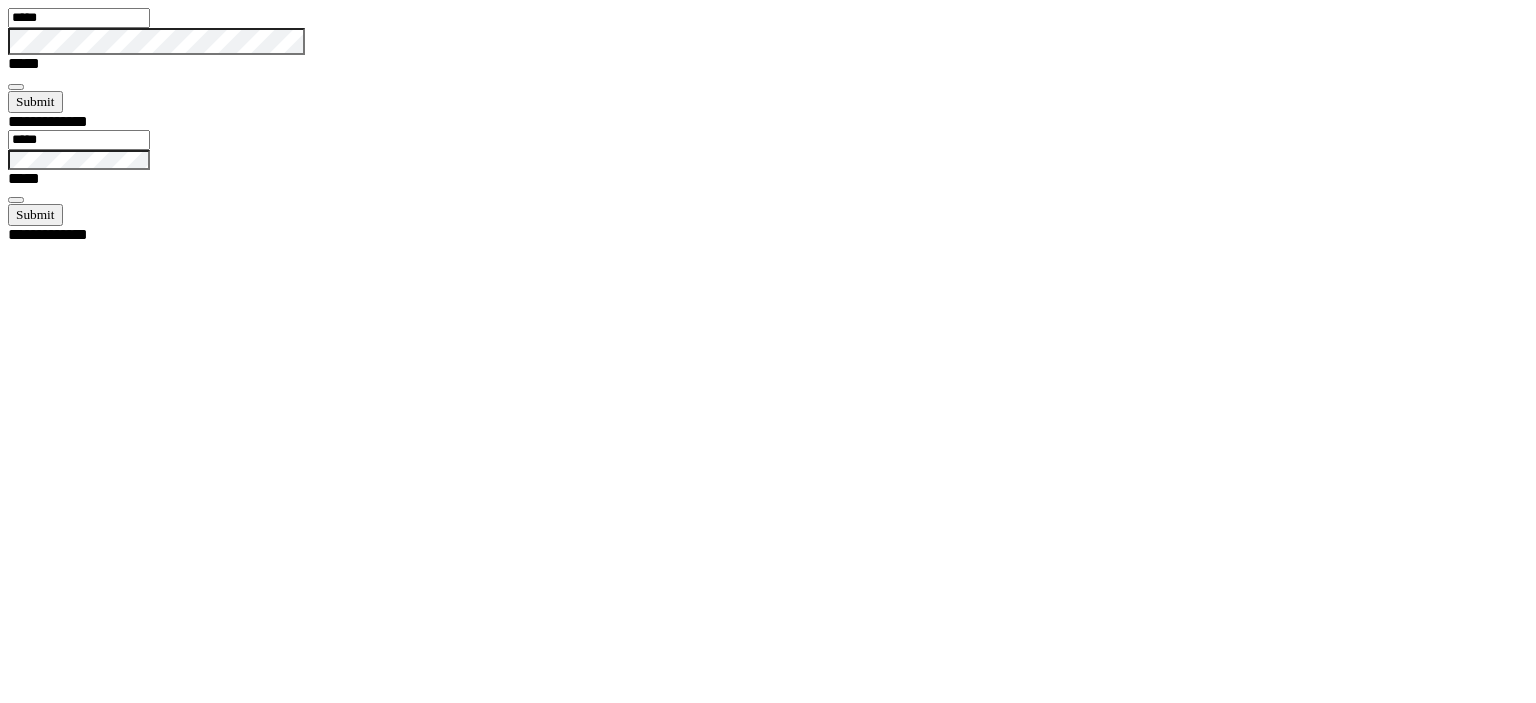 click at bounding box center [16, 87] 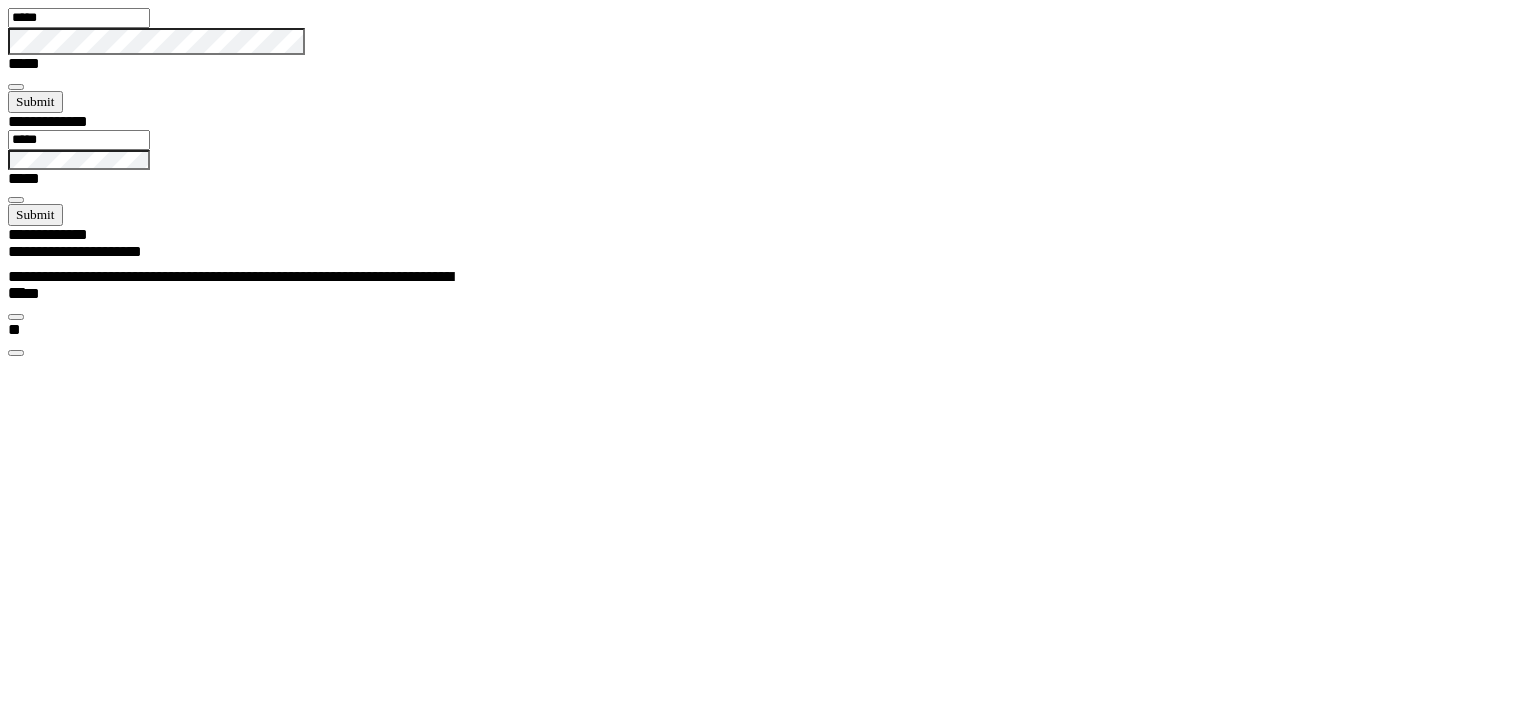 scroll, scrollTop: 99898, scrollLeft: 99509, axis: both 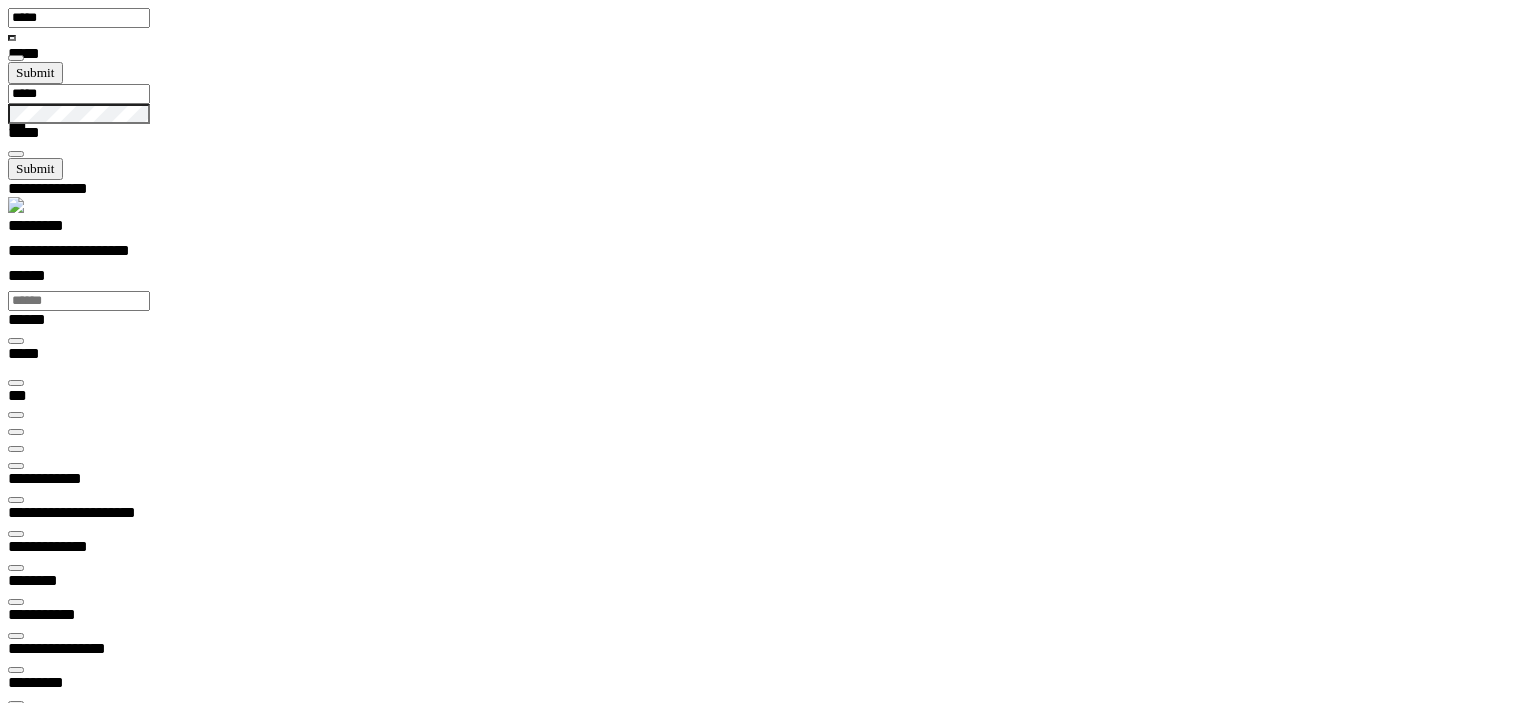 click at bounding box center (16, 449) 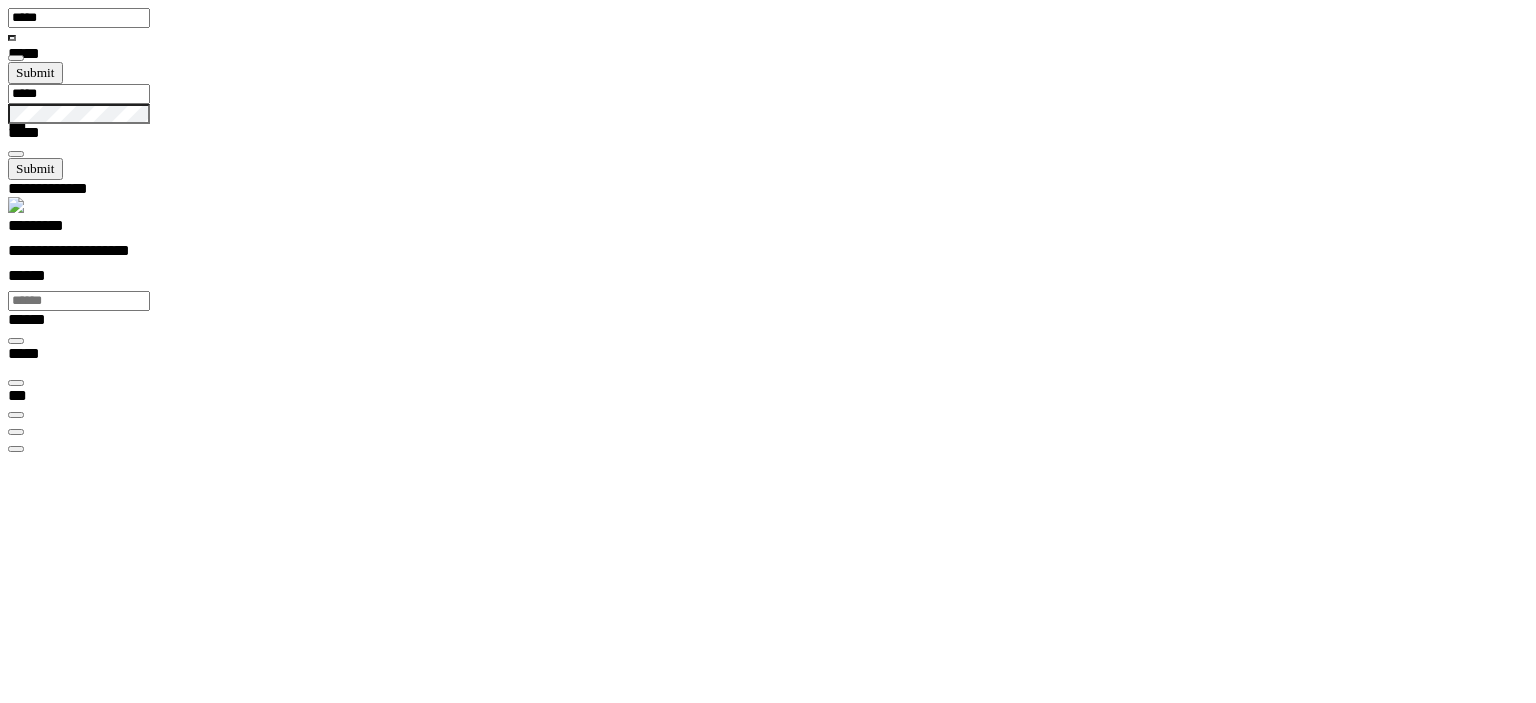 scroll, scrollTop: 100000, scrollLeft: 100000, axis: both 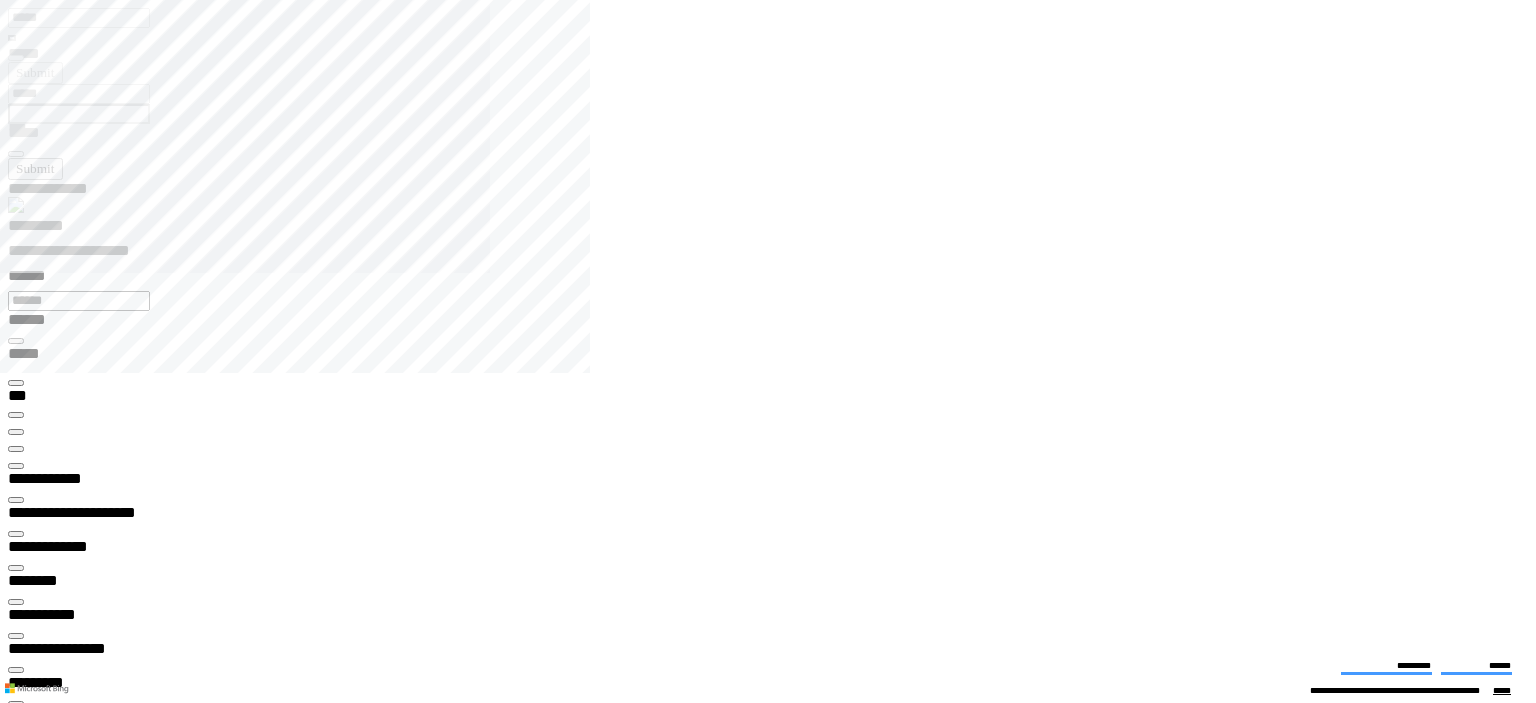 click at bounding box center (16, 13226) 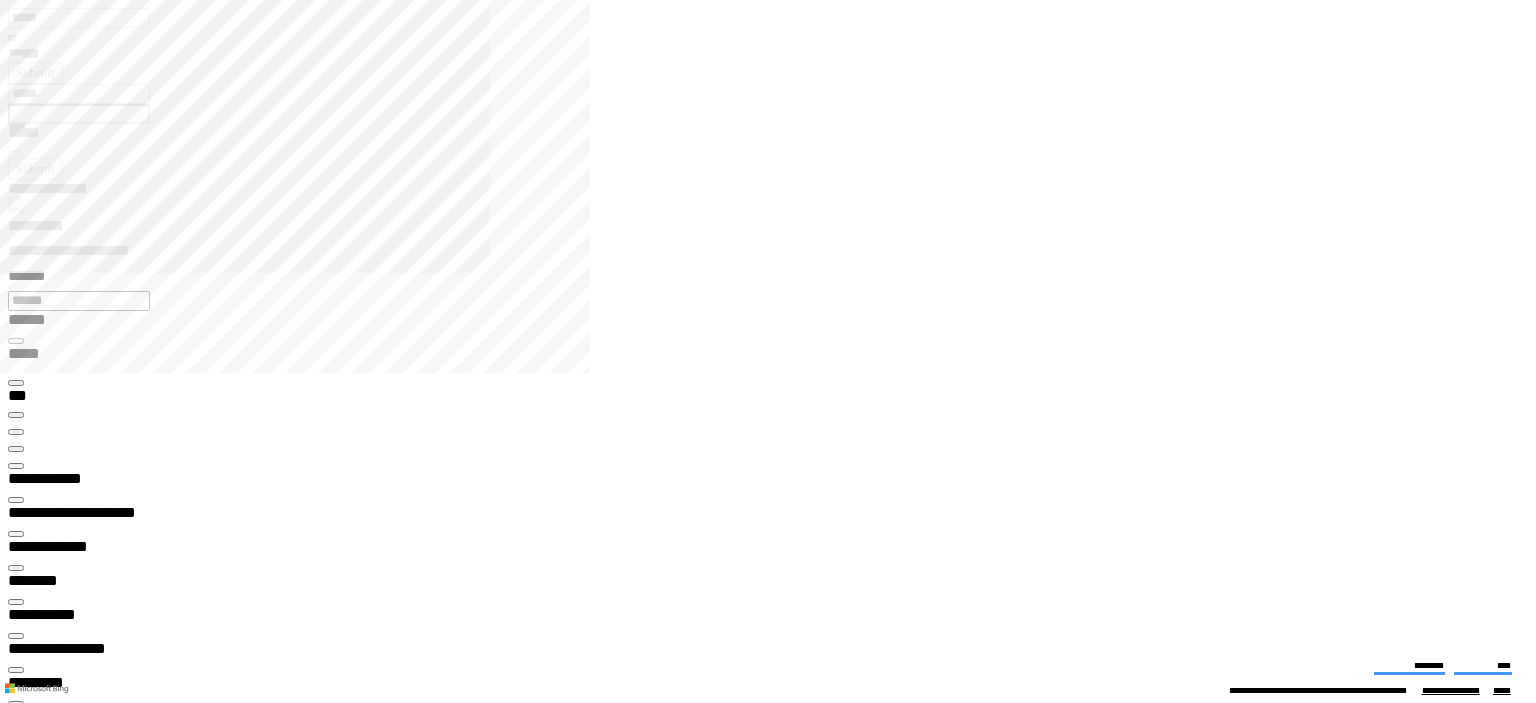 click on "**********" at bounding box center [67, 13355] 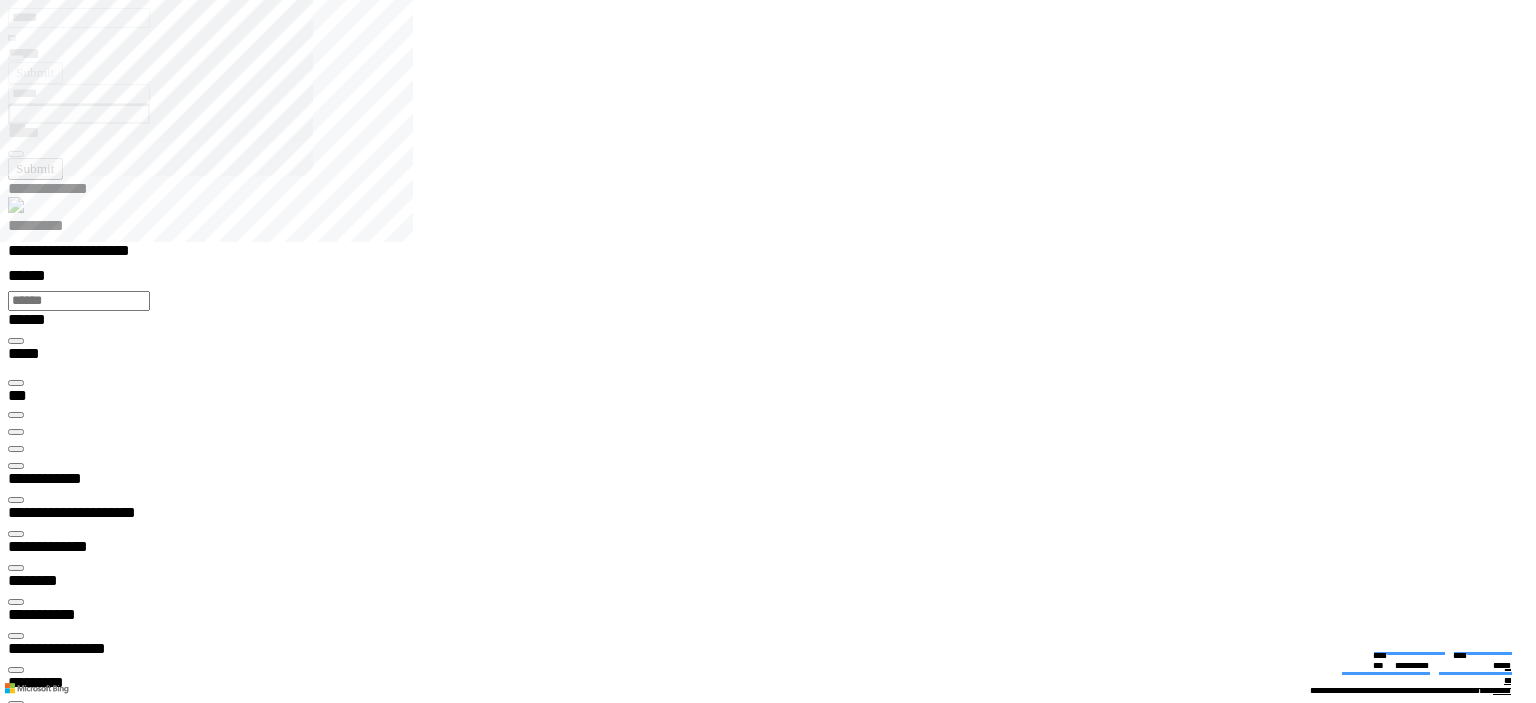 type on "*******" 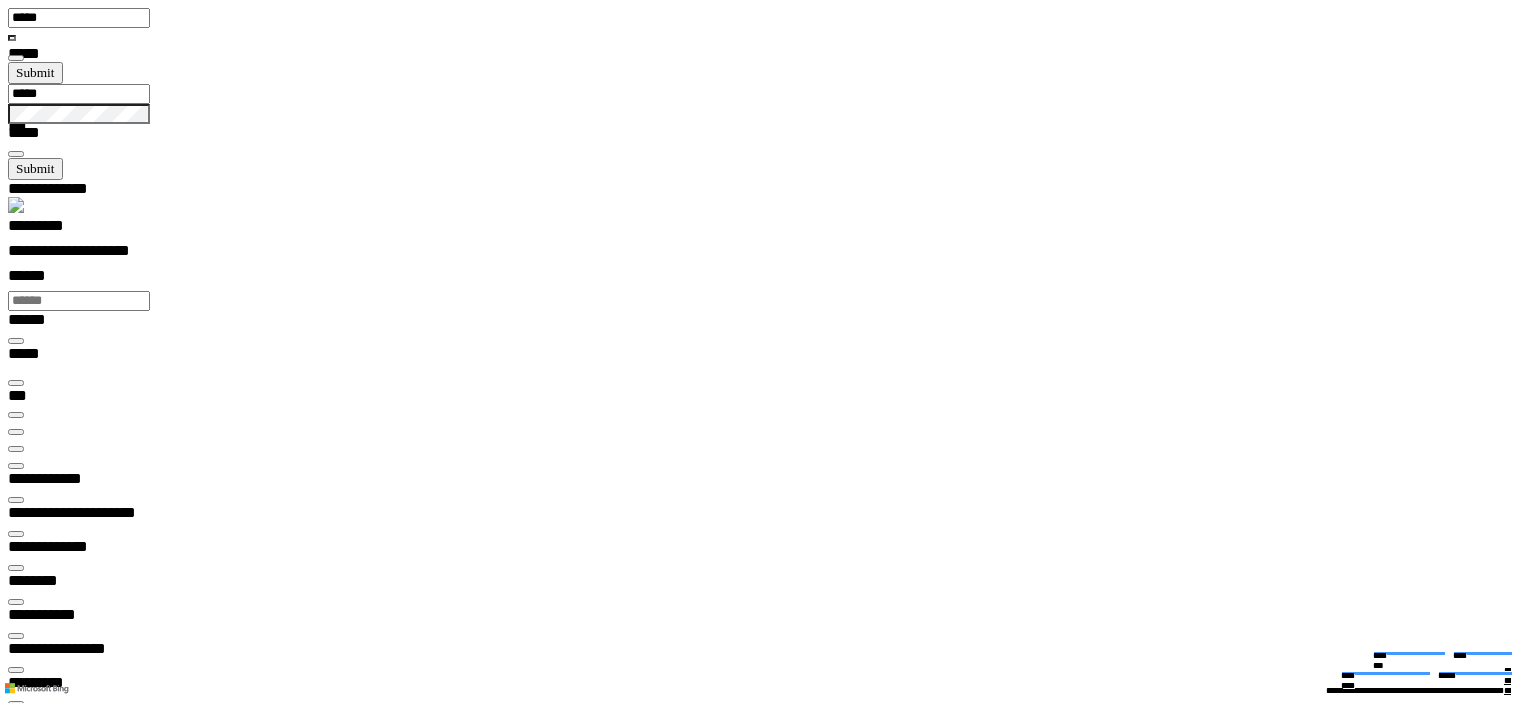 scroll, scrollTop: 99532, scrollLeft: 98968, axis: both 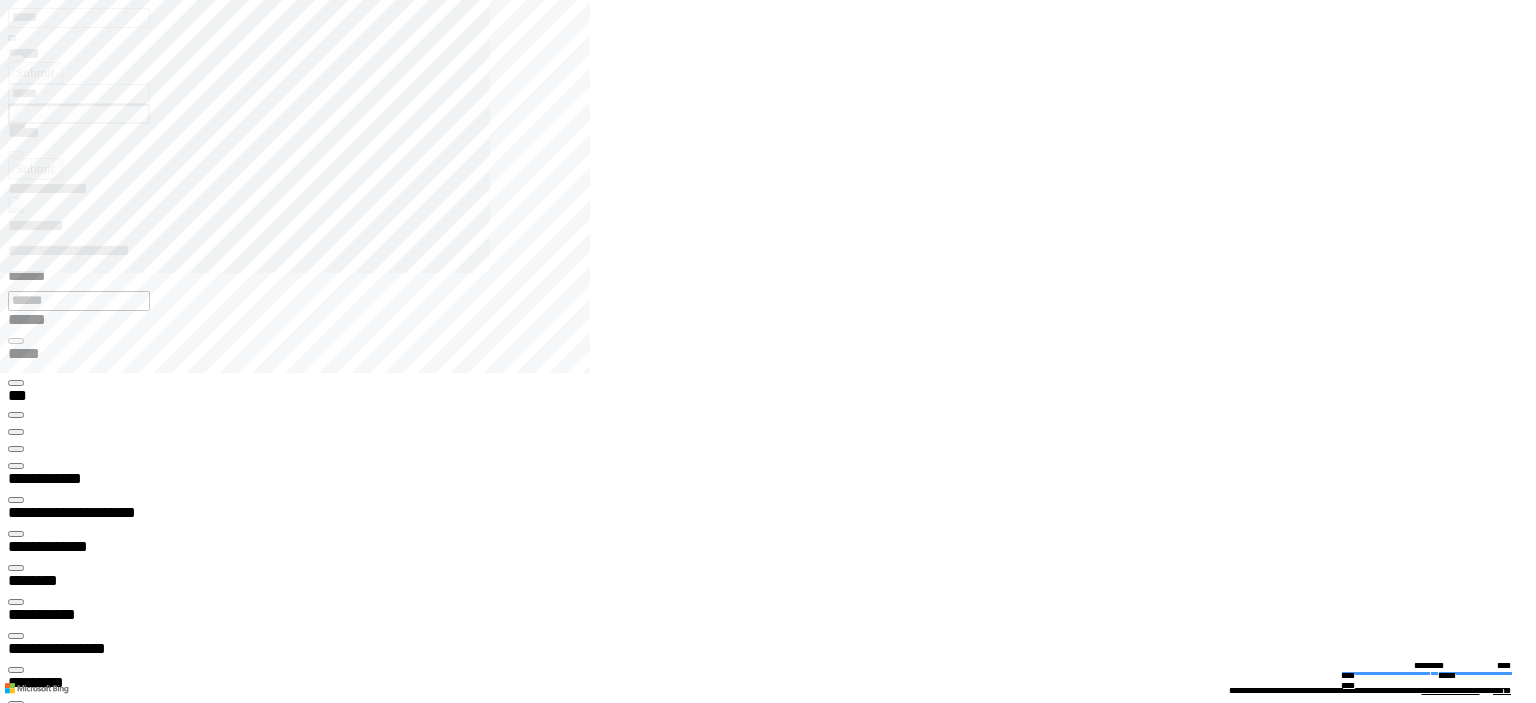 click on "**********" at bounding box center (450, 13355) 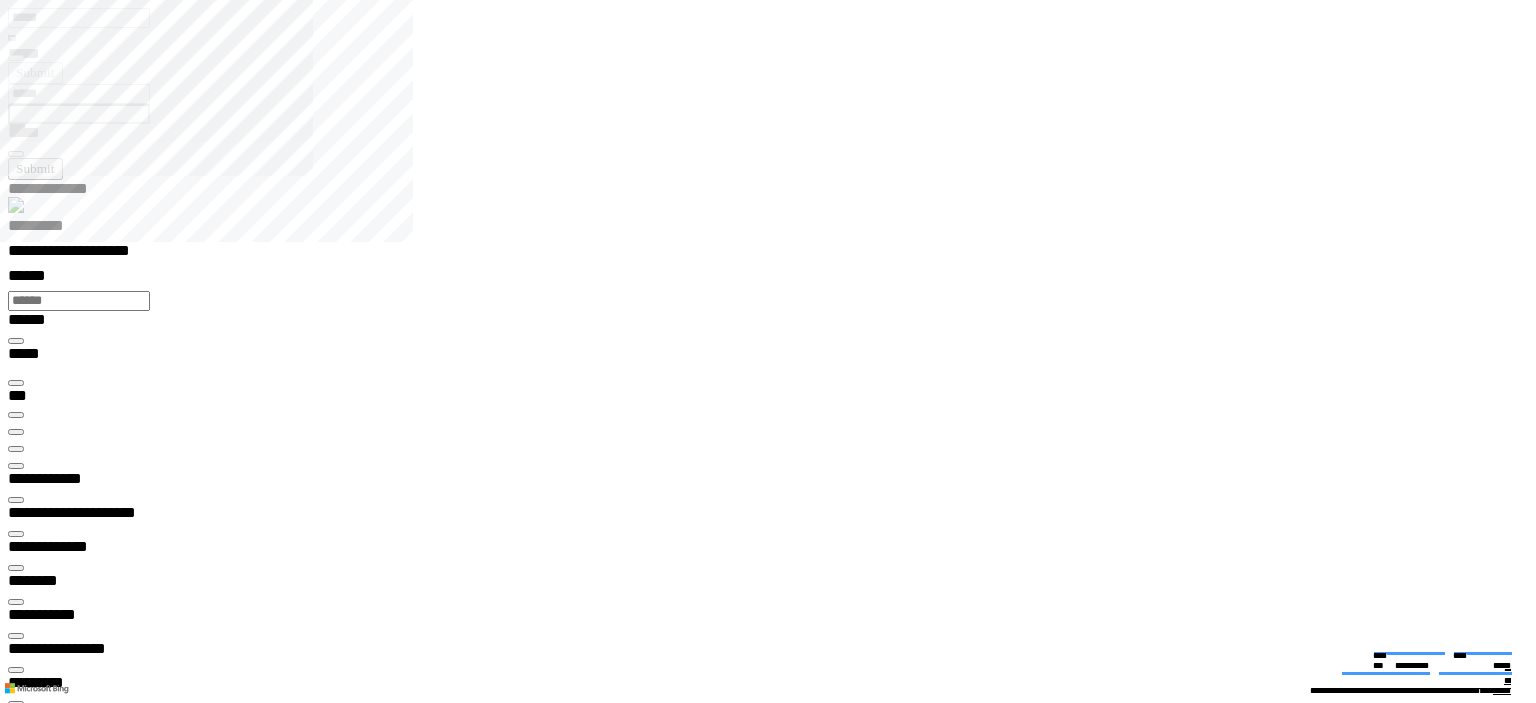 click at bounding box center (16, 19207) 